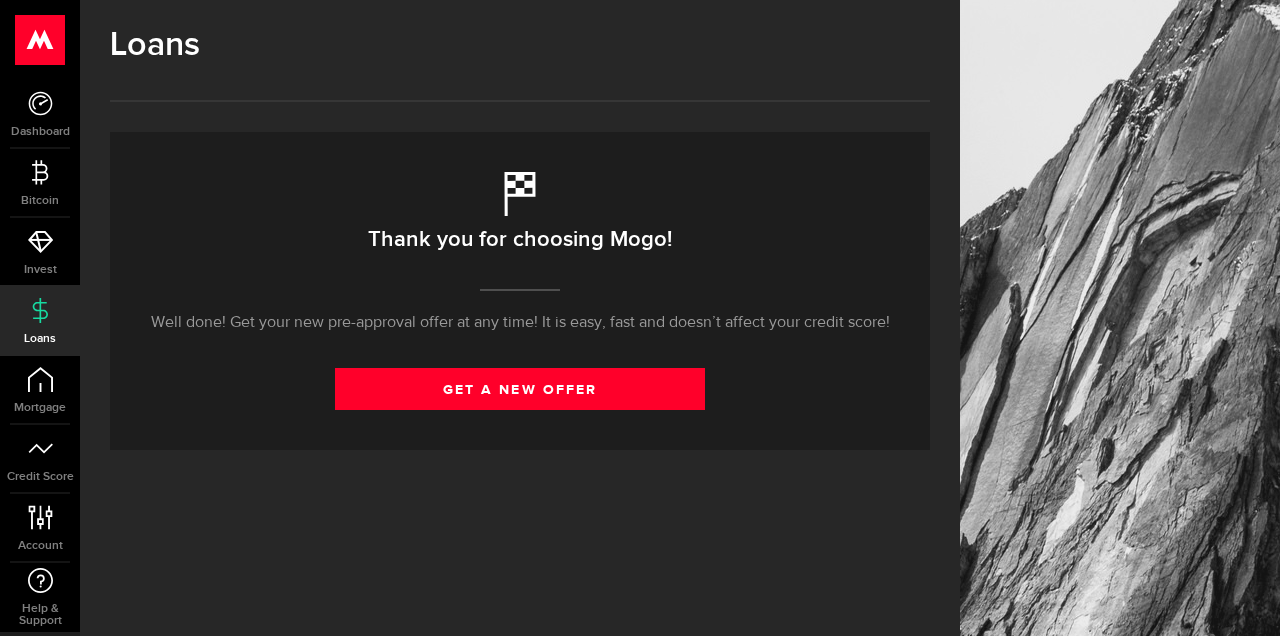 scroll, scrollTop: 0, scrollLeft: 0, axis: both 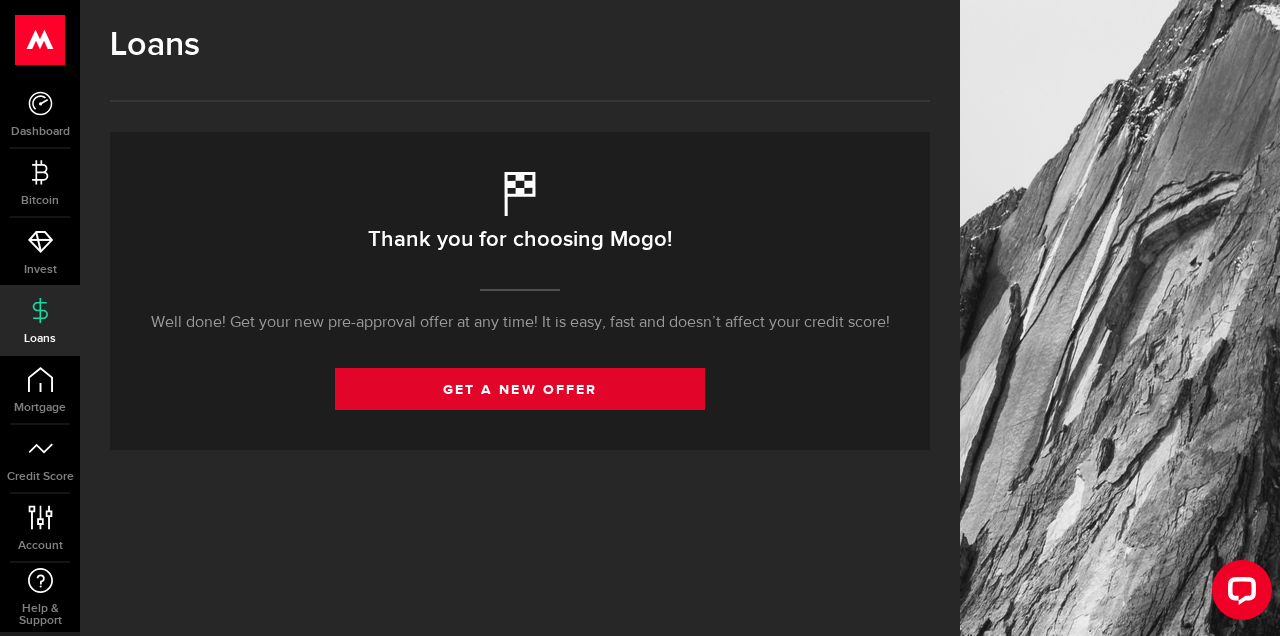 click on "get a new offer" at bounding box center (520, 389) 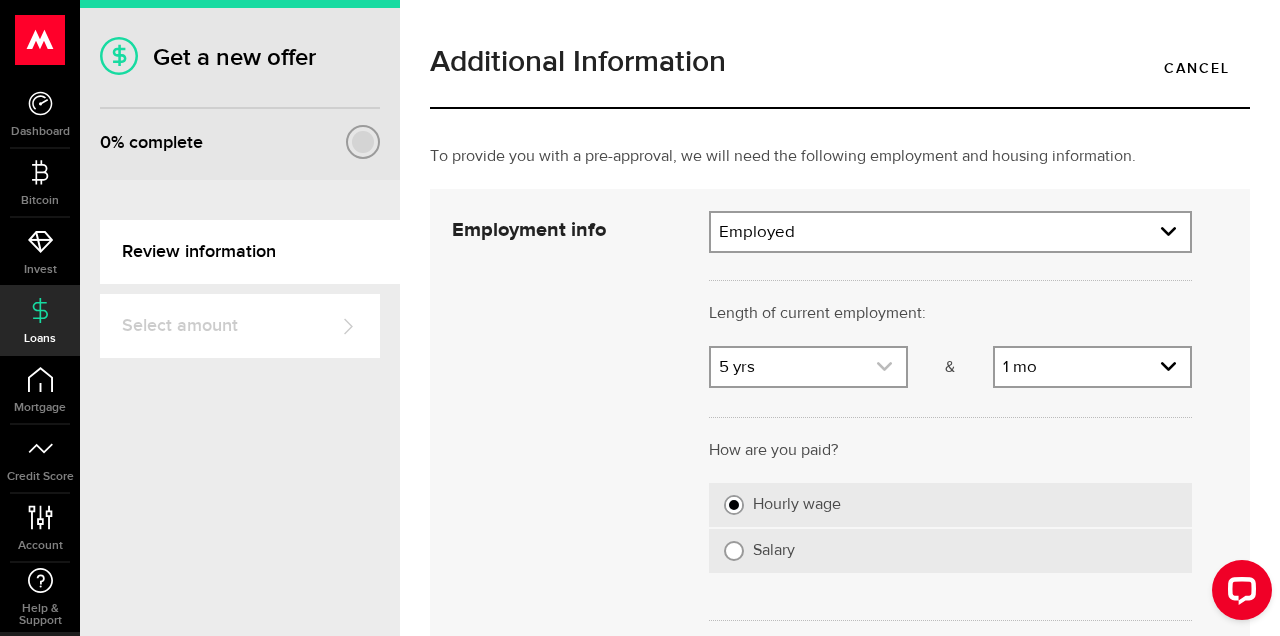 click 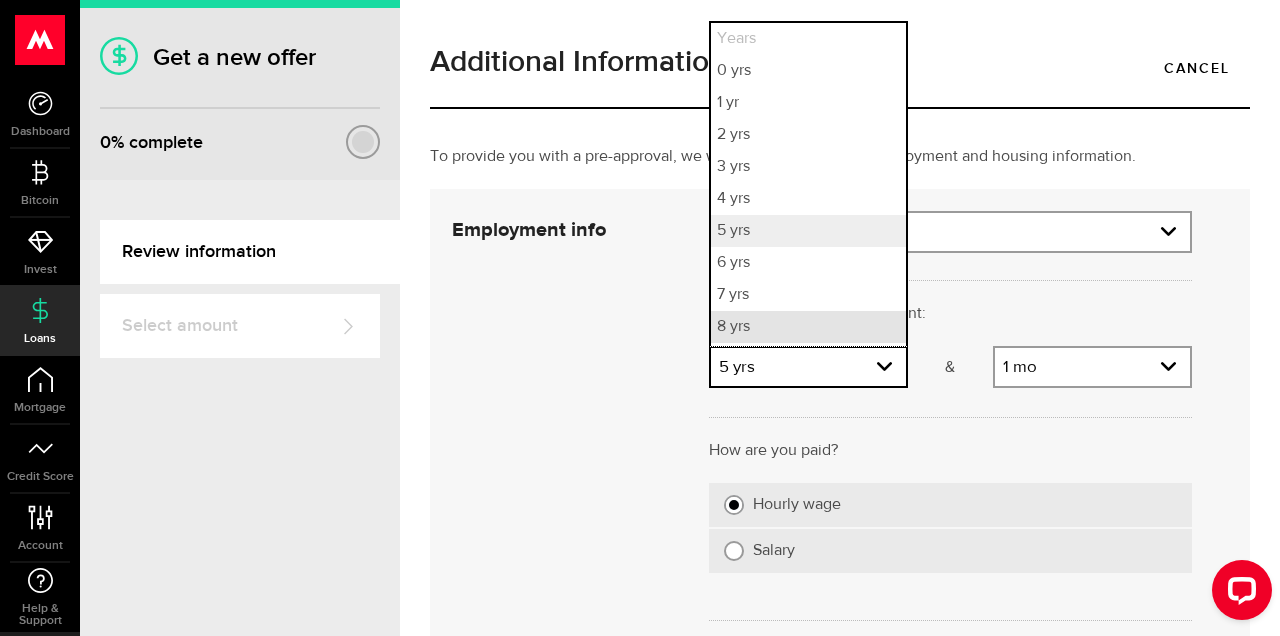 scroll, scrollTop: 29, scrollLeft: 0, axis: vertical 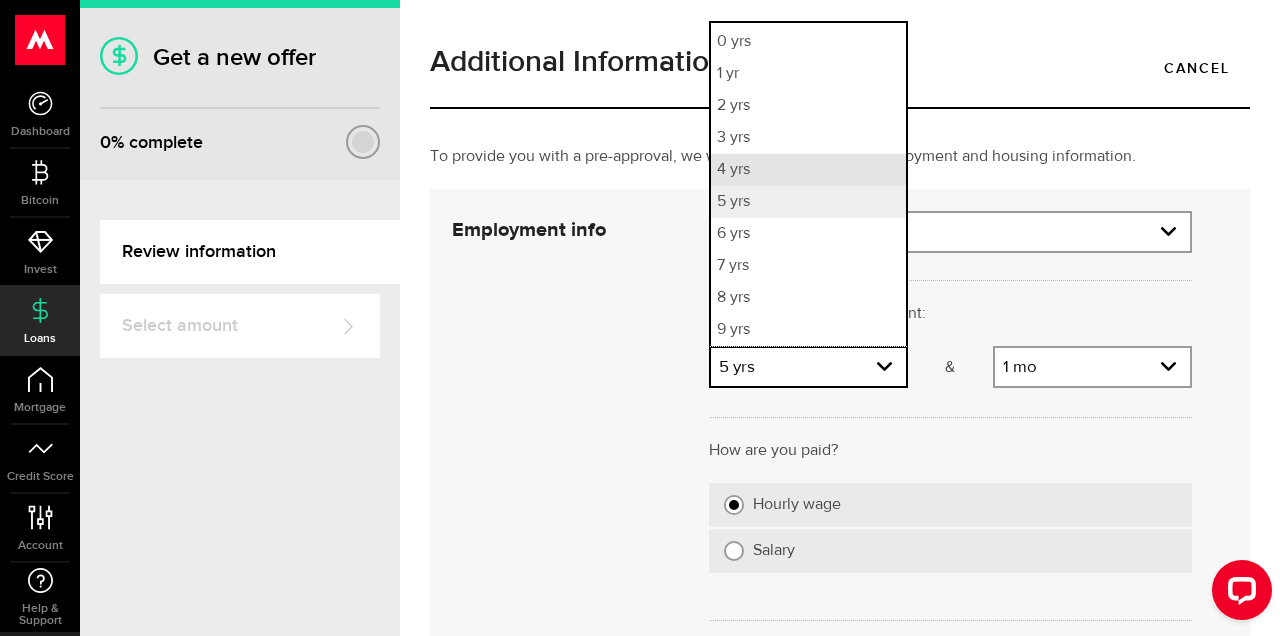 click on "4 yrs" at bounding box center [808, 170] 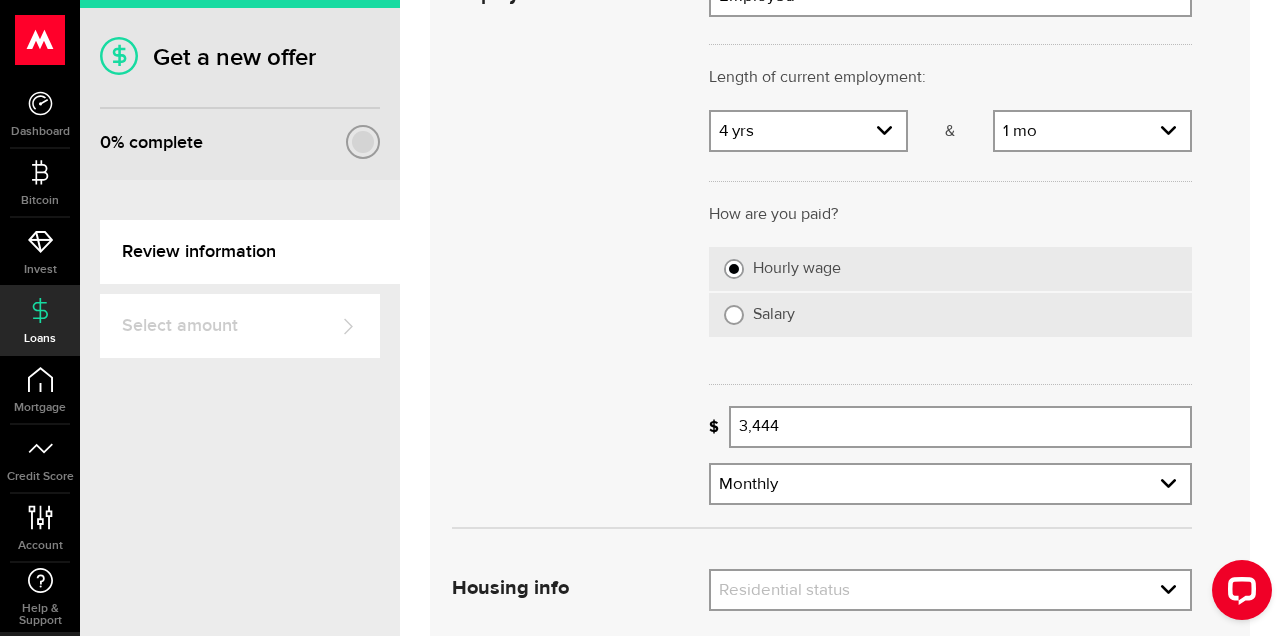 scroll, scrollTop: 243, scrollLeft: 0, axis: vertical 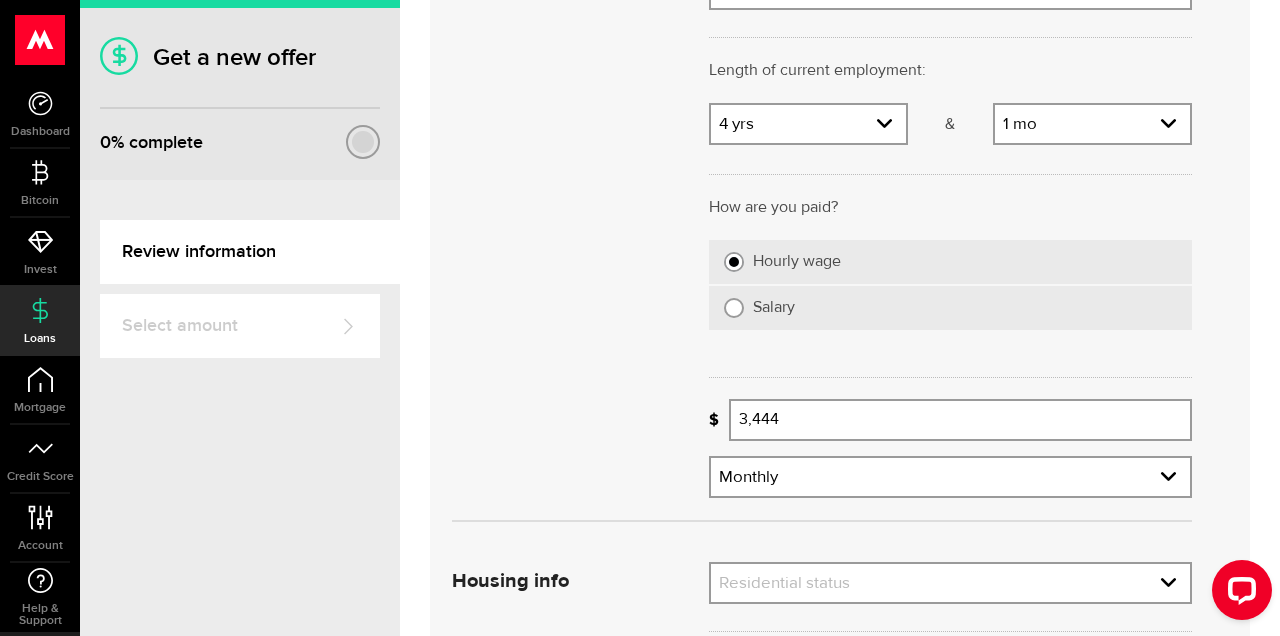 click on "Salary" at bounding box center (734, 308) 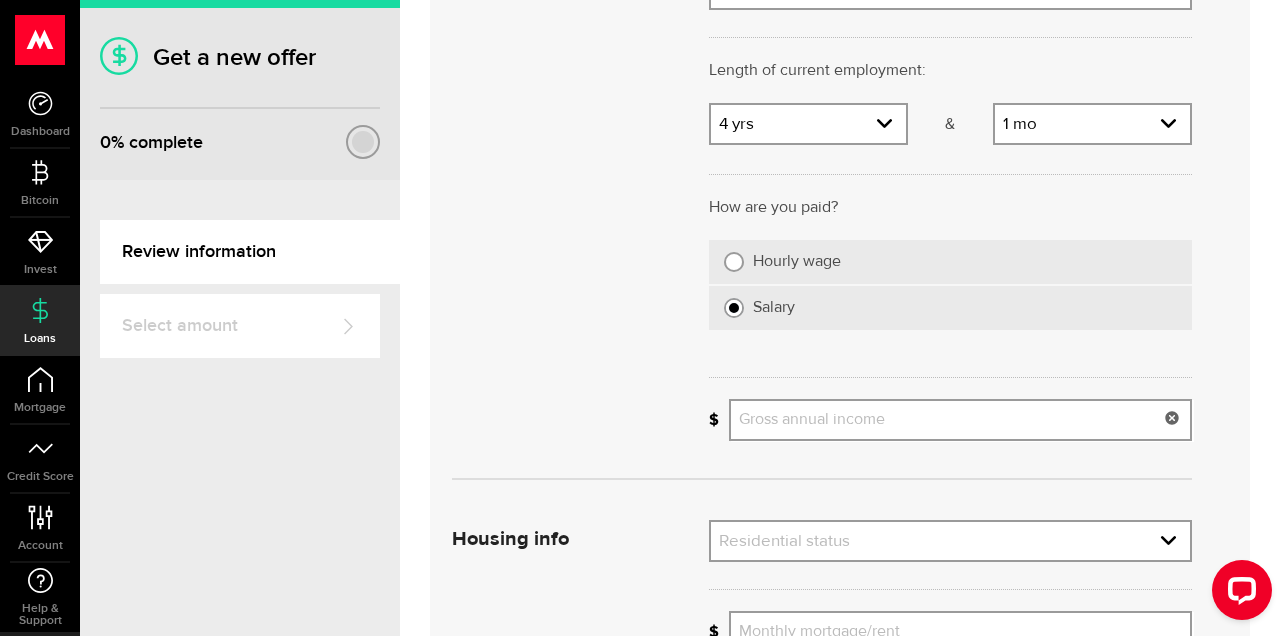 click on "Gross annual income" at bounding box center (960, 420) 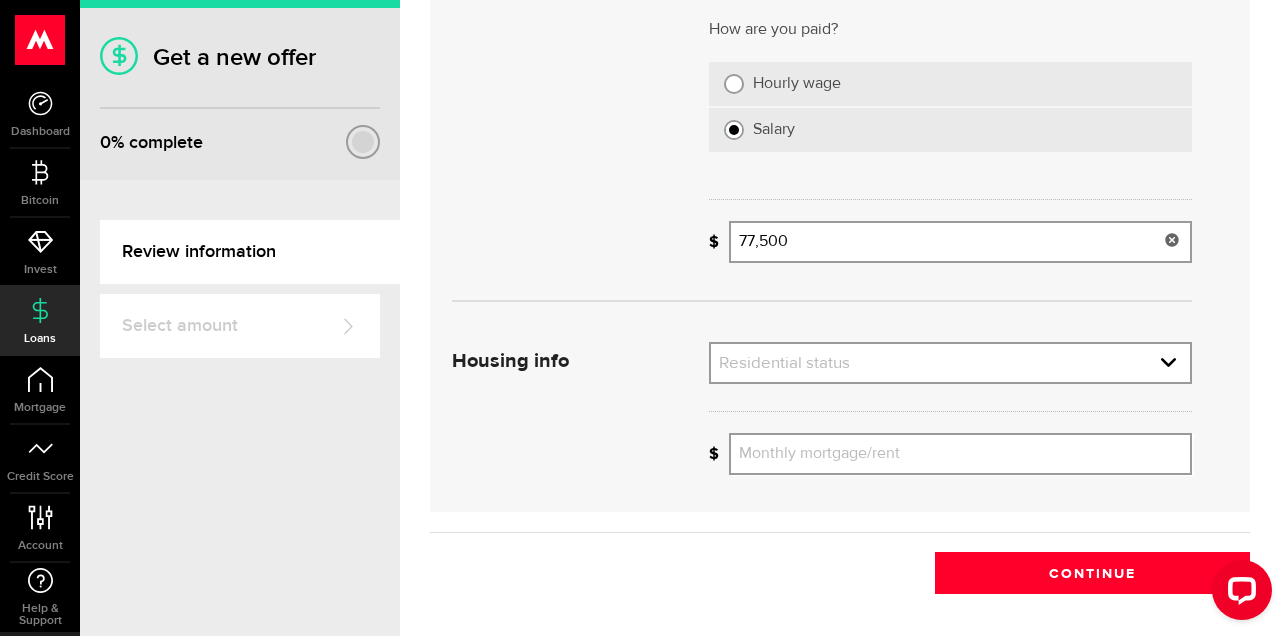 scroll, scrollTop: 427, scrollLeft: 0, axis: vertical 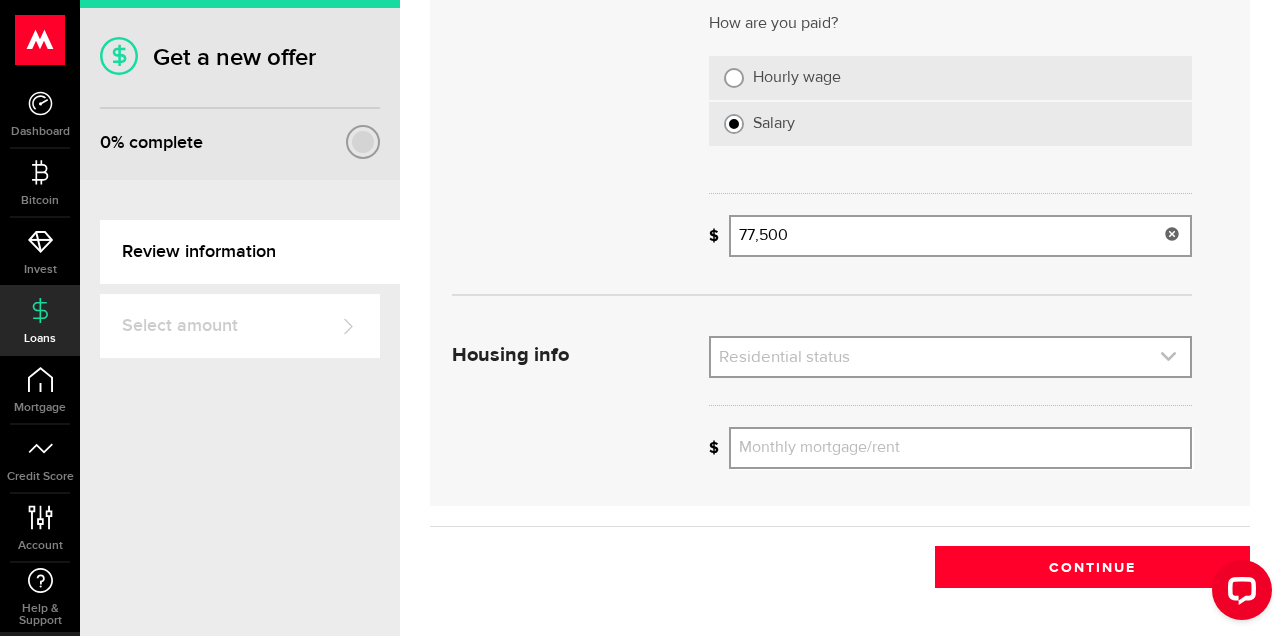 type on "77,500" 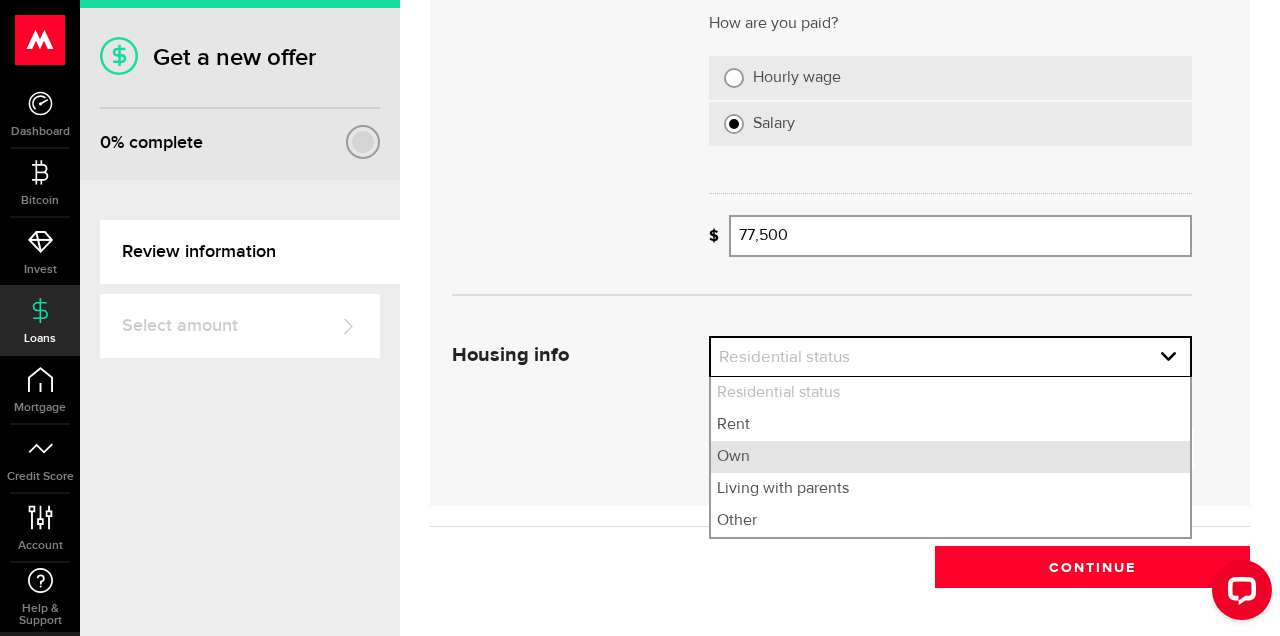 click on "Own" at bounding box center [950, 457] 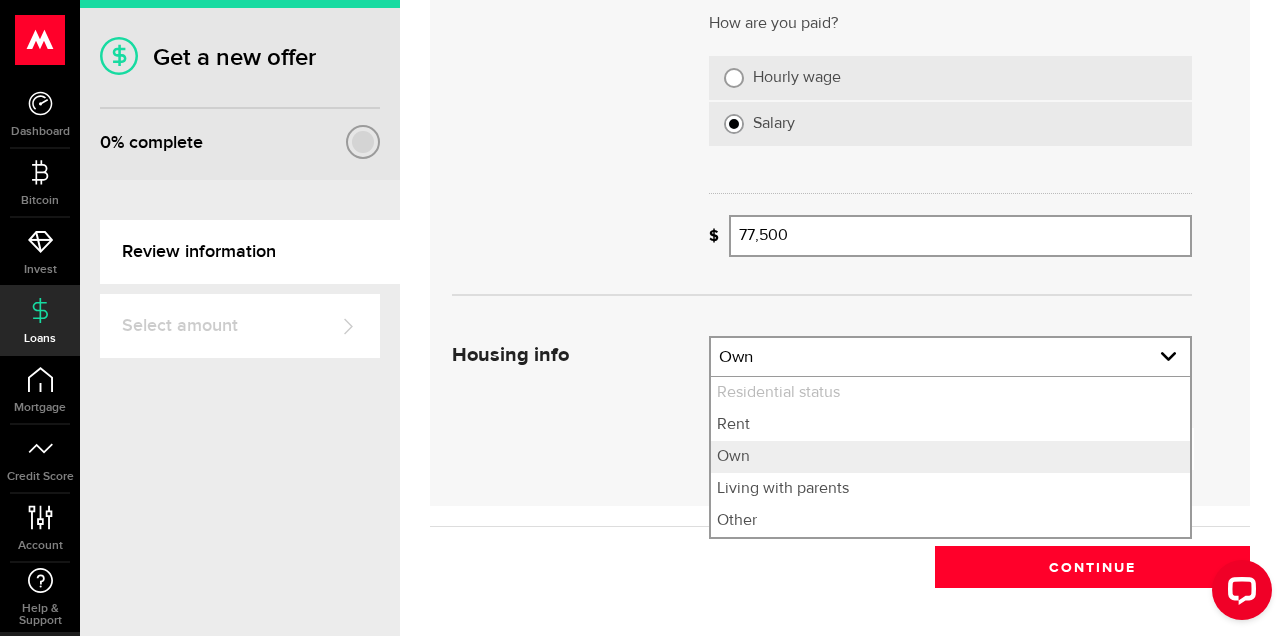 select on "Own" 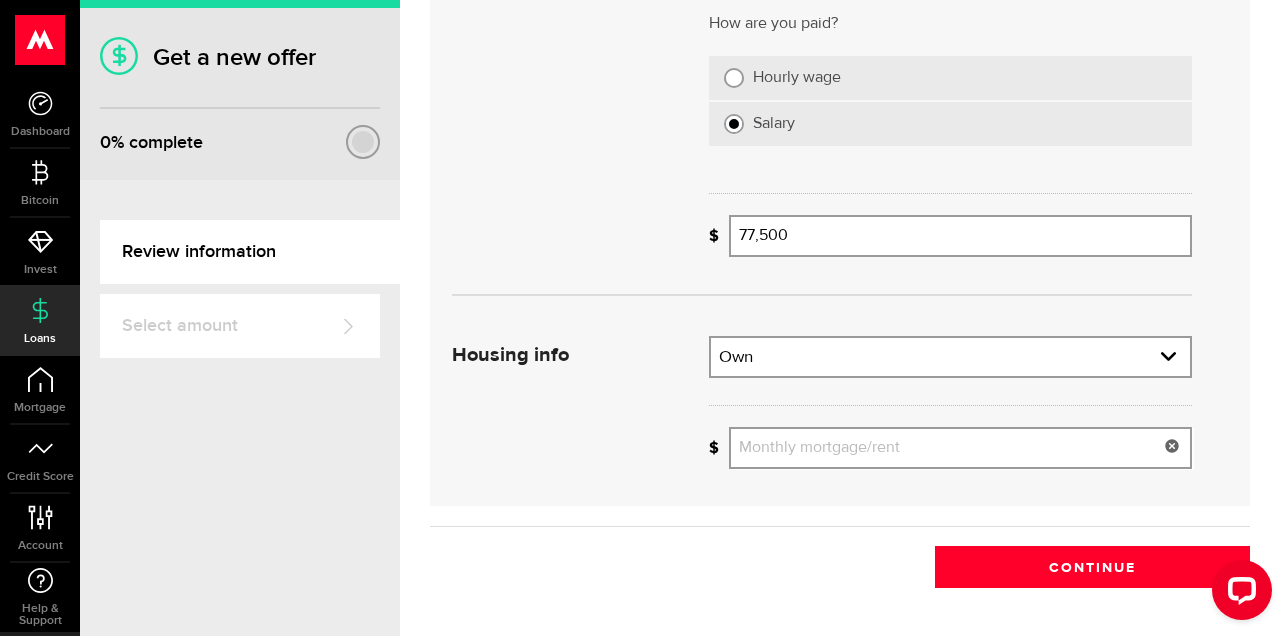 click on "Monthly mortgage/rent" at bounding box center [960, 448] 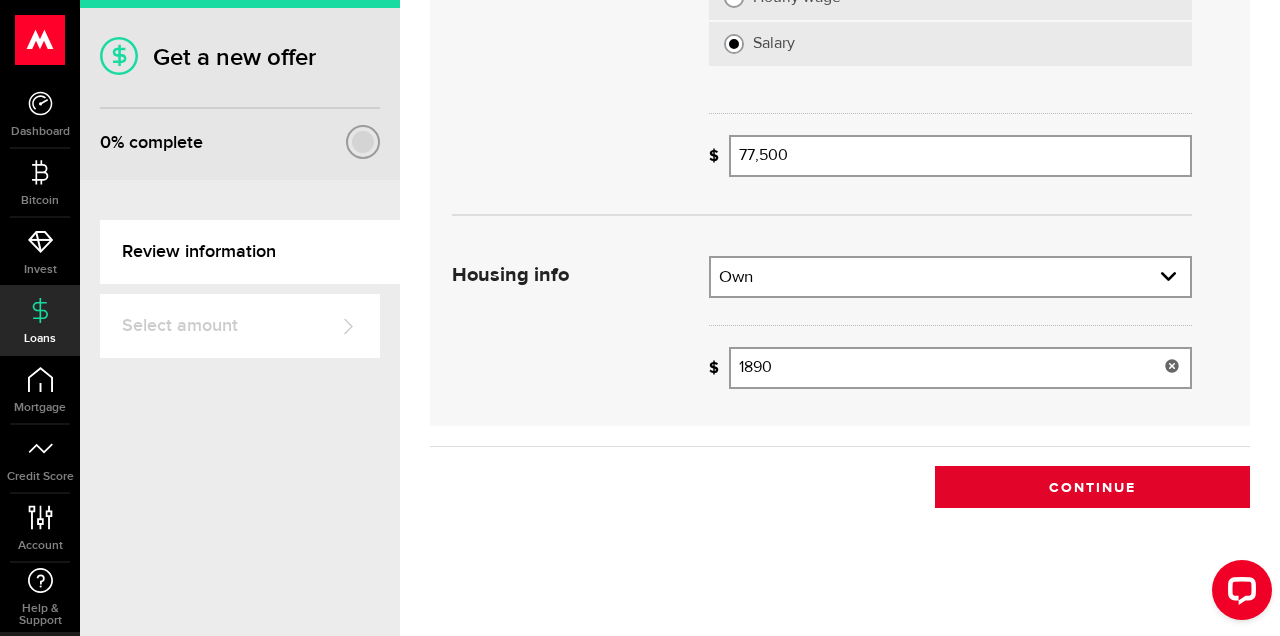 scroll, scrollTop: 507, scrollLeft: 0, axis: vertical 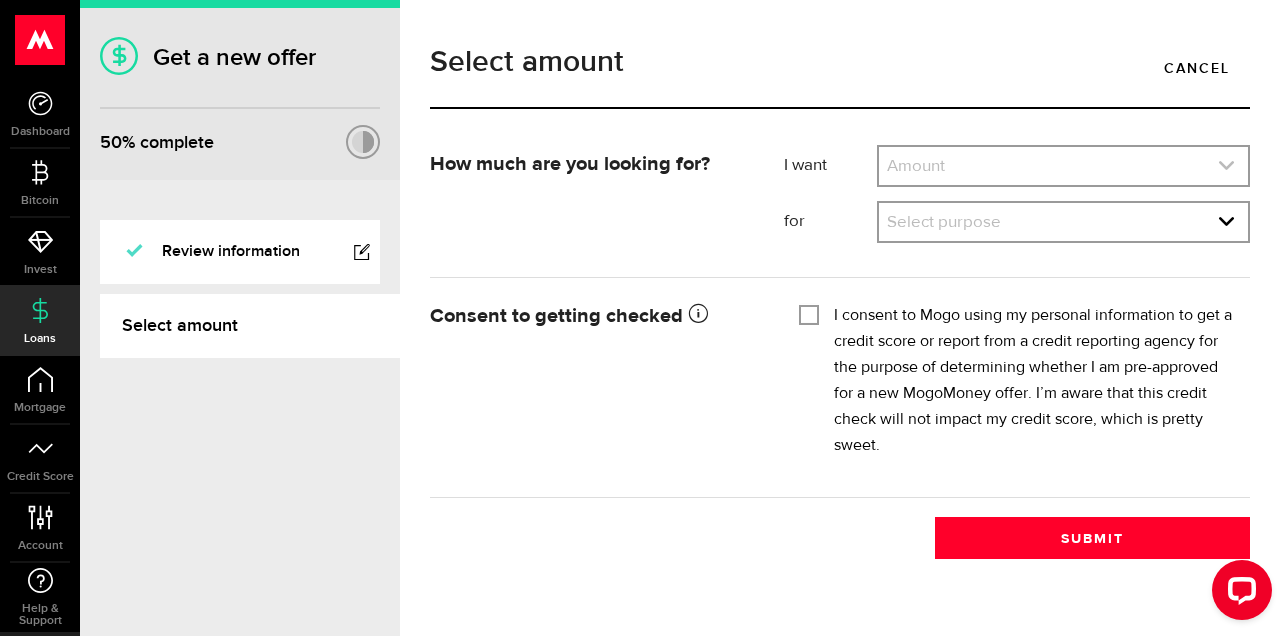 click at bounding box center [1063, 166] 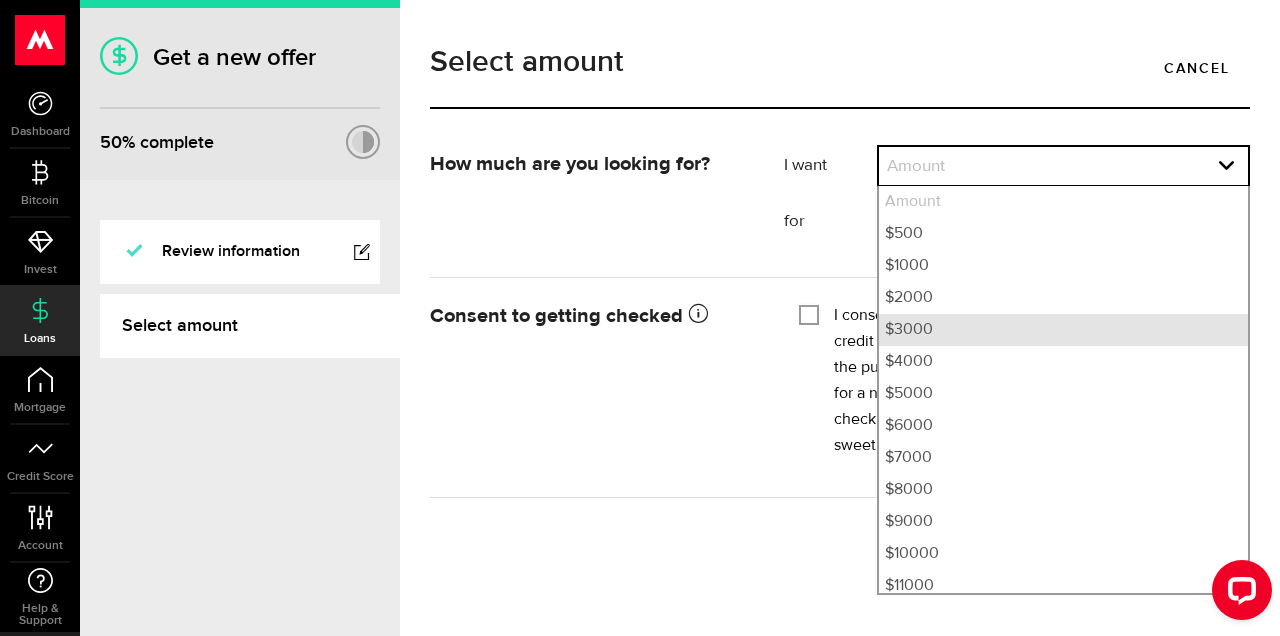 click on "$3000" at bounding box center [1063, 330] 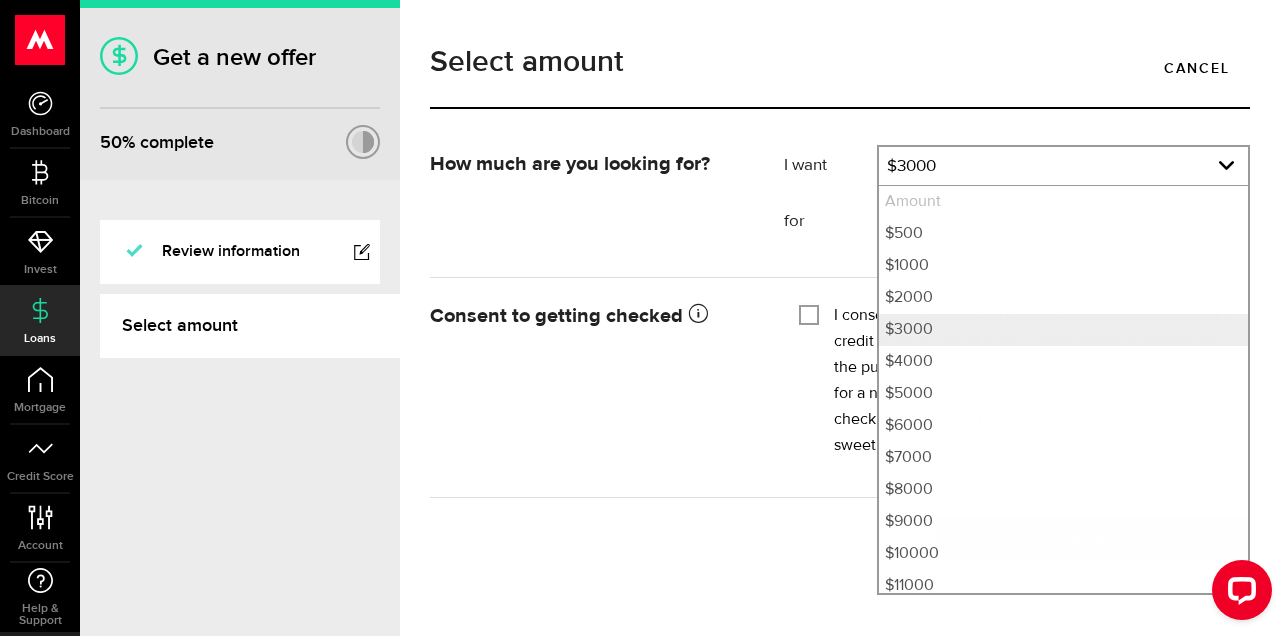 select on "3000" 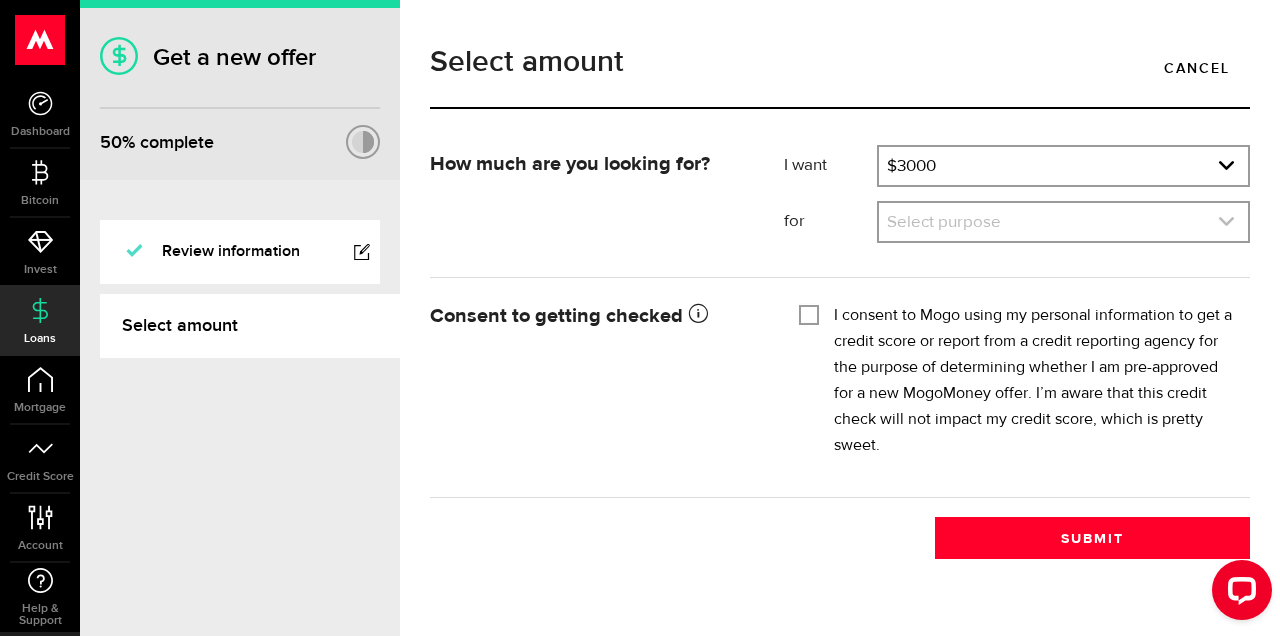 click at bounding box center [1063, 222] 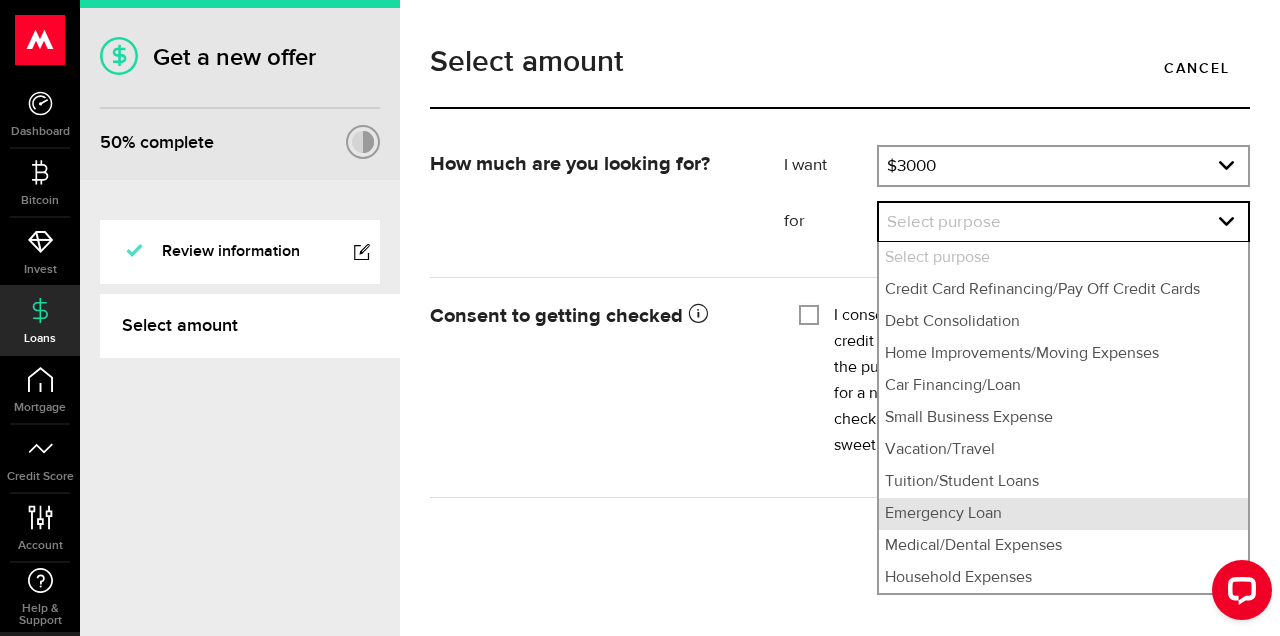 click on "Emergency Loan" at bounding box center (1063, 514) 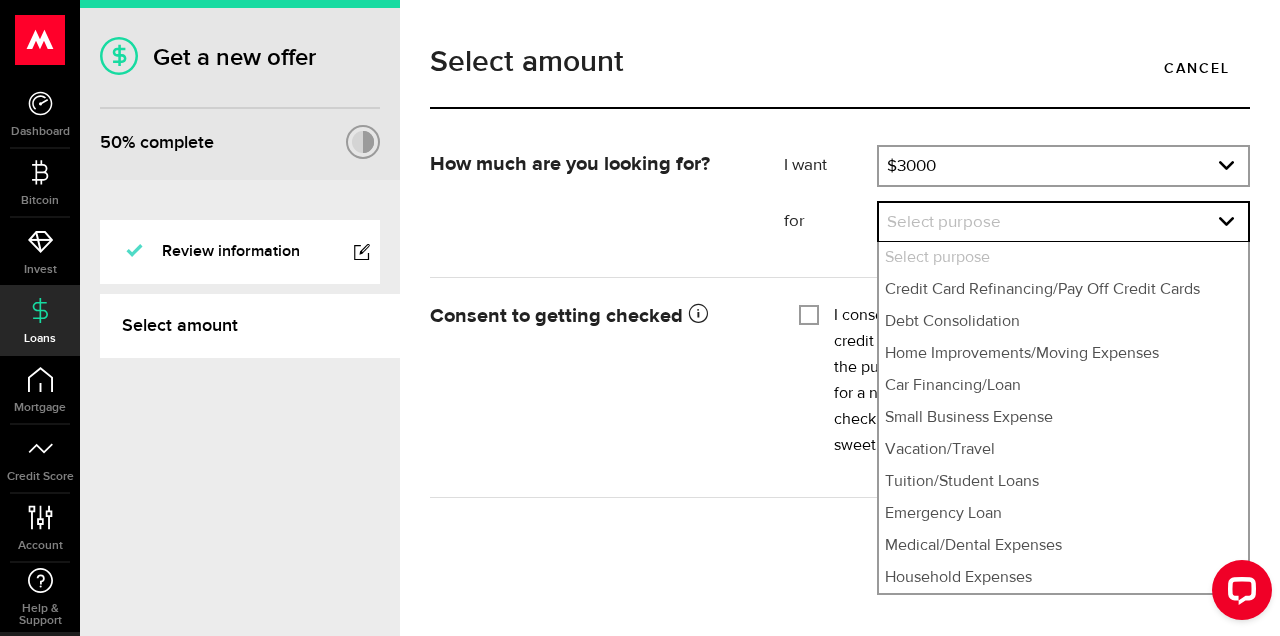 select on "Emergency Loan" 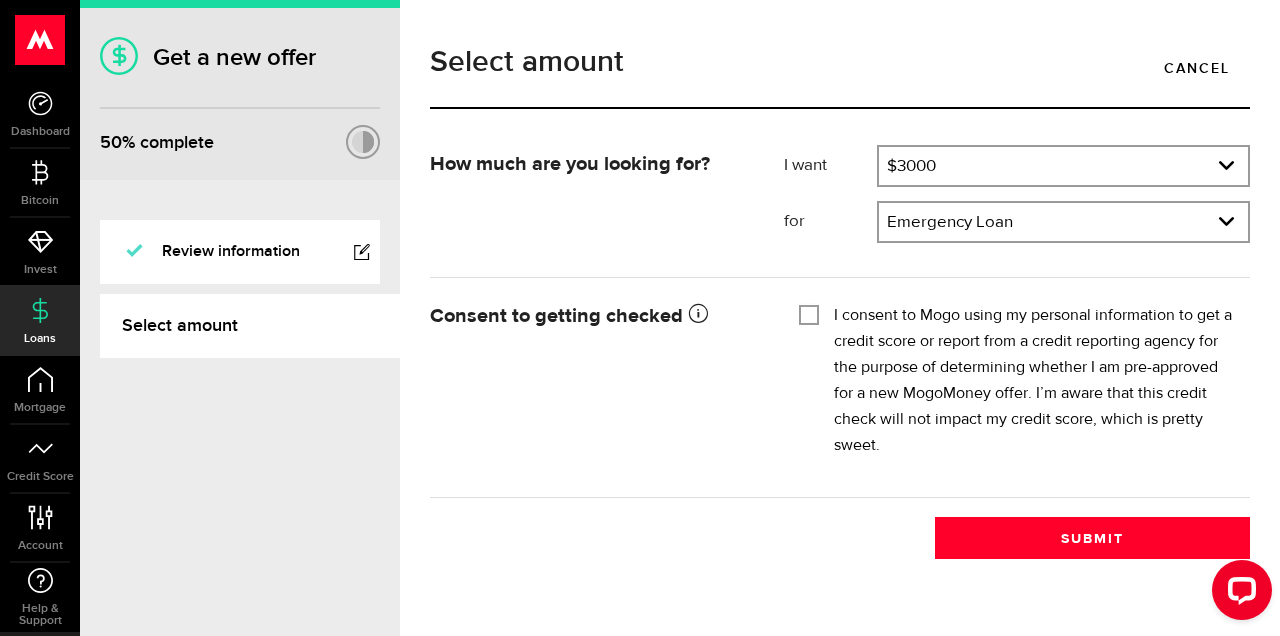 click on "I consent to Mogo using my personal information to get a credit score or report from a credit reporting agency for the purpose of determining whether I am pre-approved for a new MogoMoney offer. I’m aware that this credit check will not impact my credit score, which is pretty sweet." at bounding box center [809, 313] 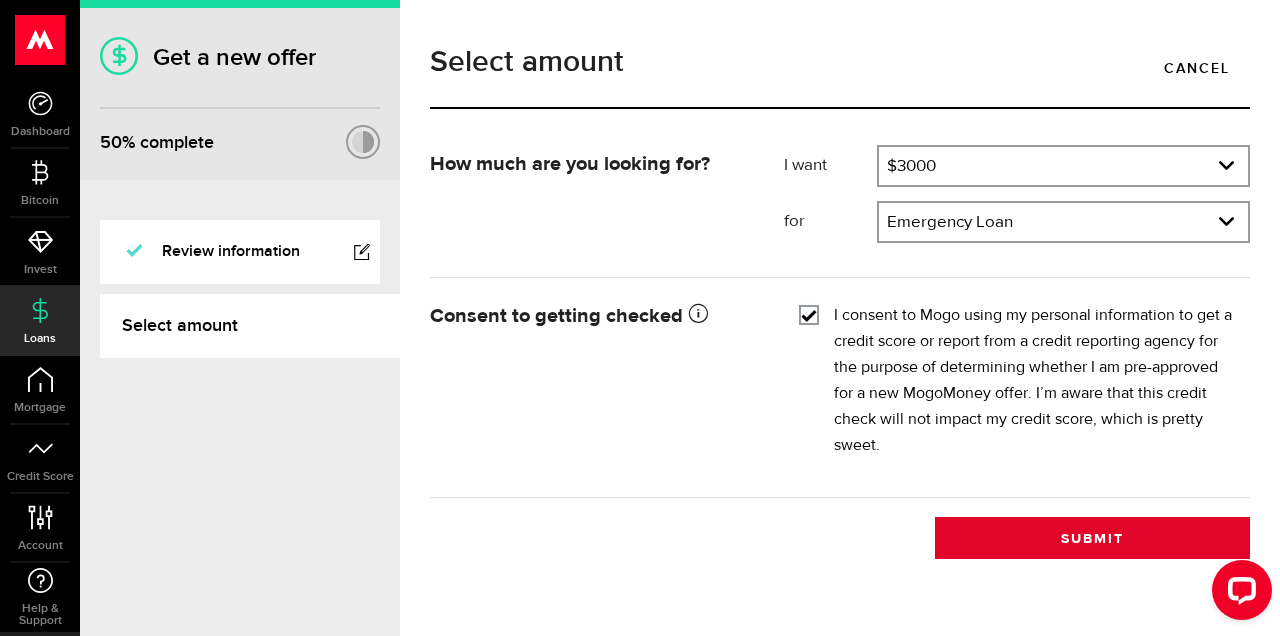 click on "Submit" at bounding box center (1092, 538) 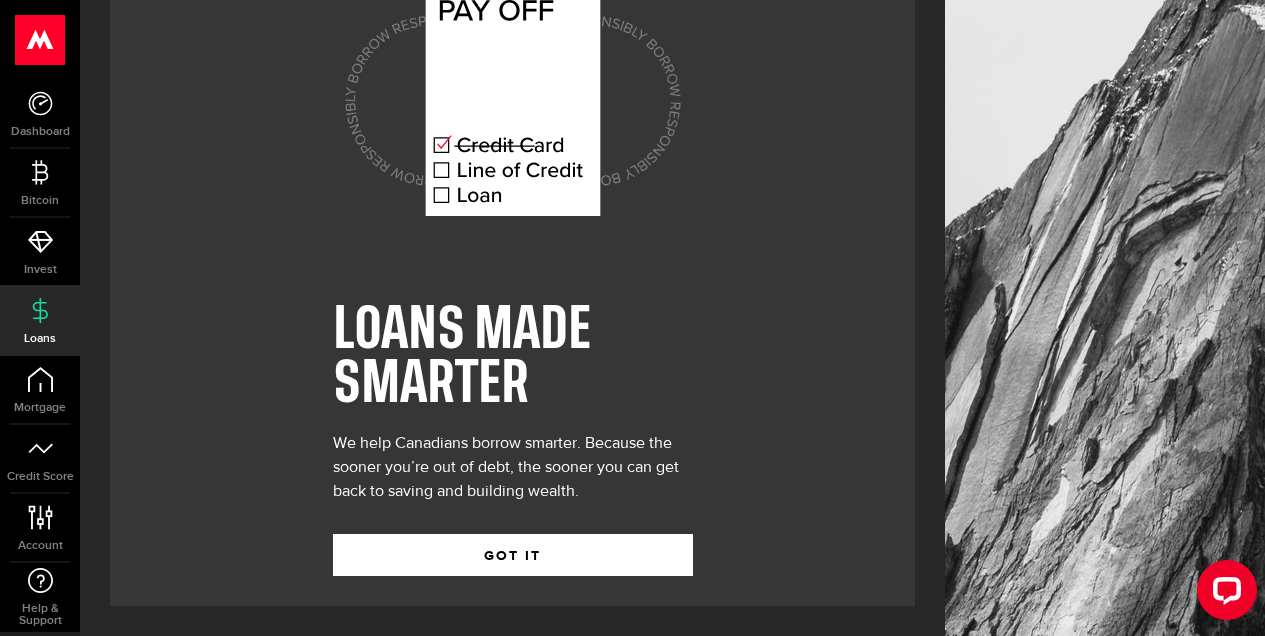 scroll, scrollTop: 89, scrollLeft: 0, axis: vertical 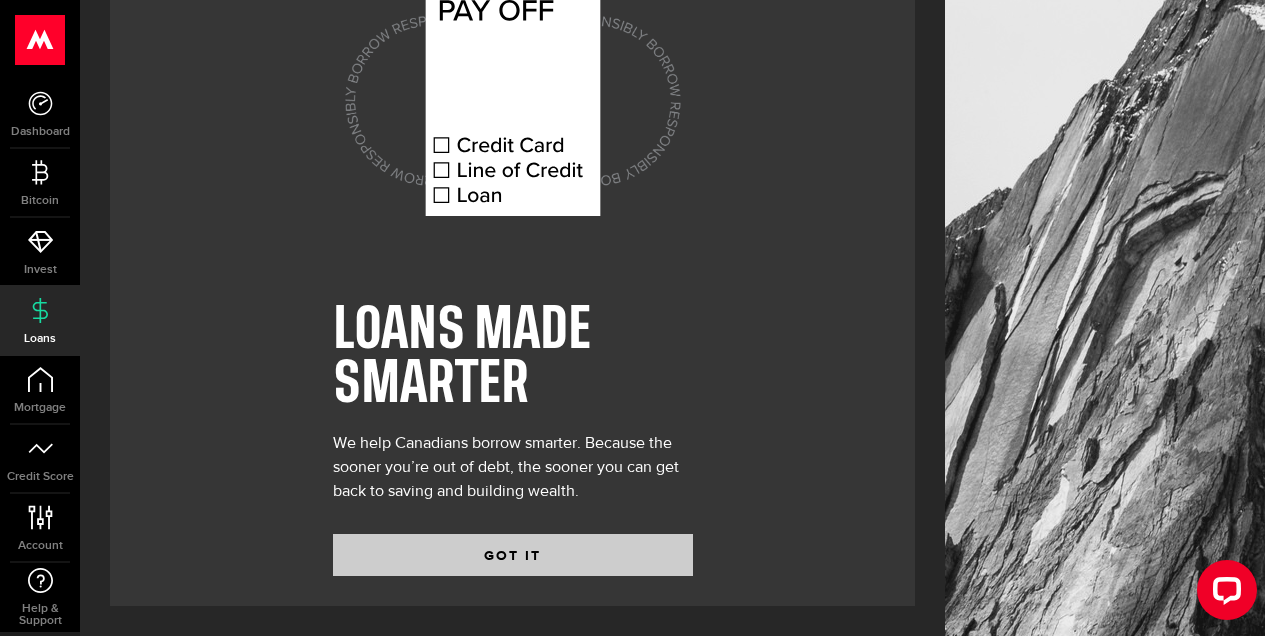 click on "GOT IT" at bounding box center [513, 555] 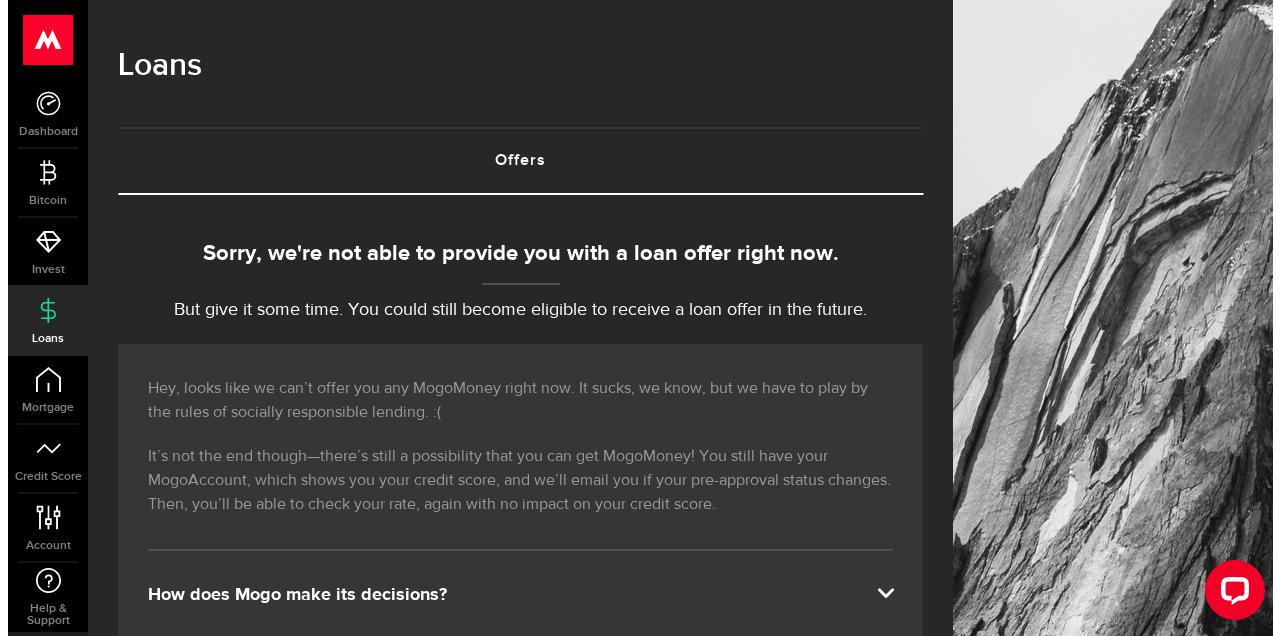 scroll, scrollTop: 0, scrollLeft: 0, axis: both 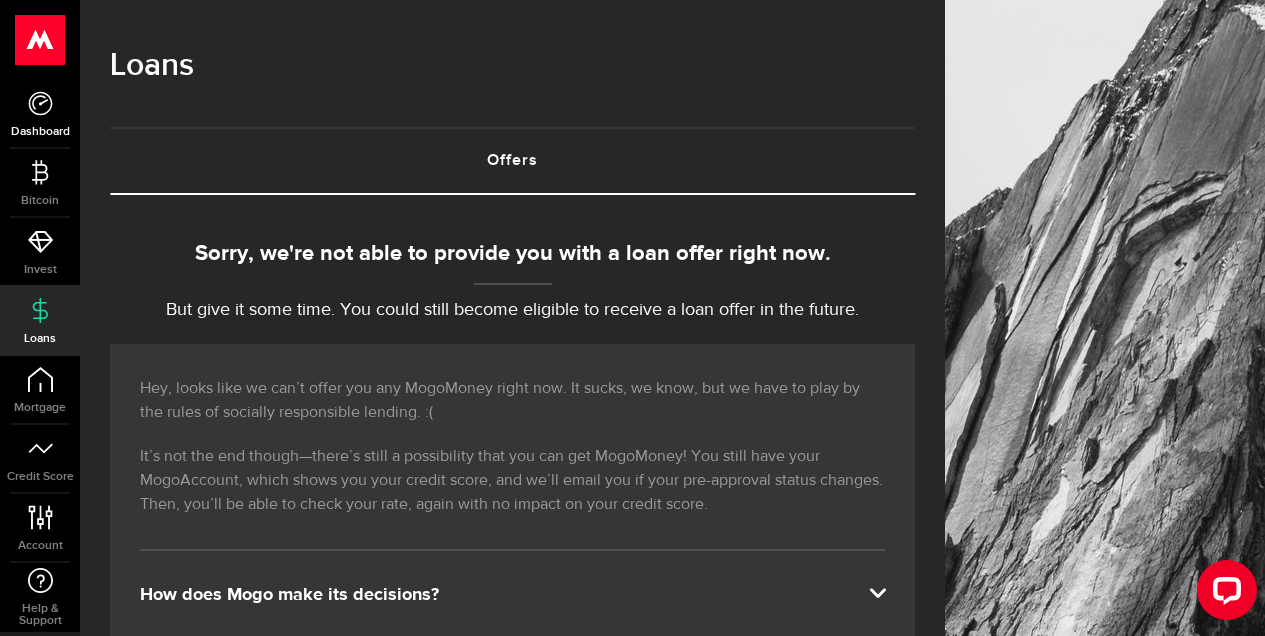 click 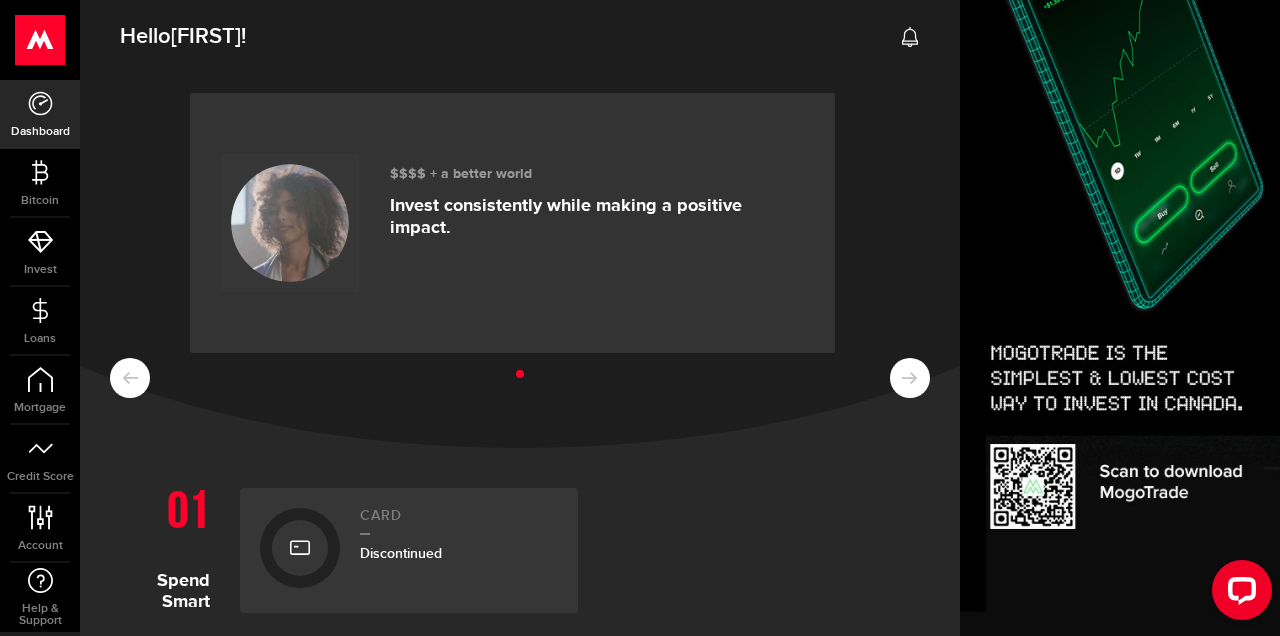 click 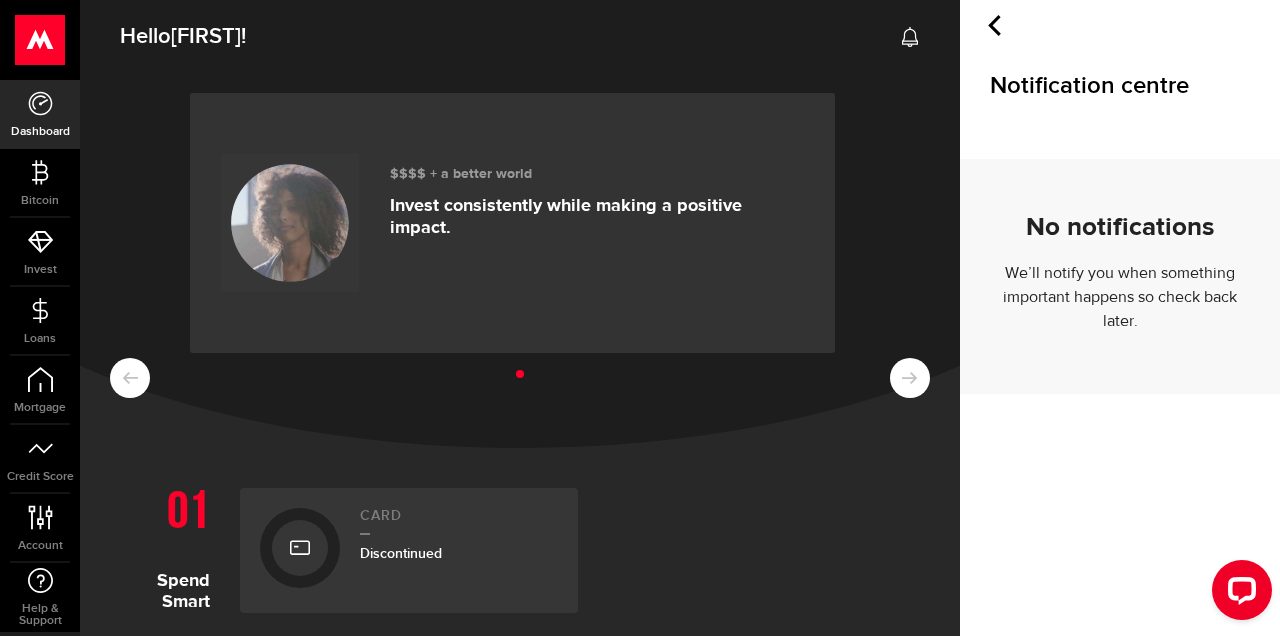 click 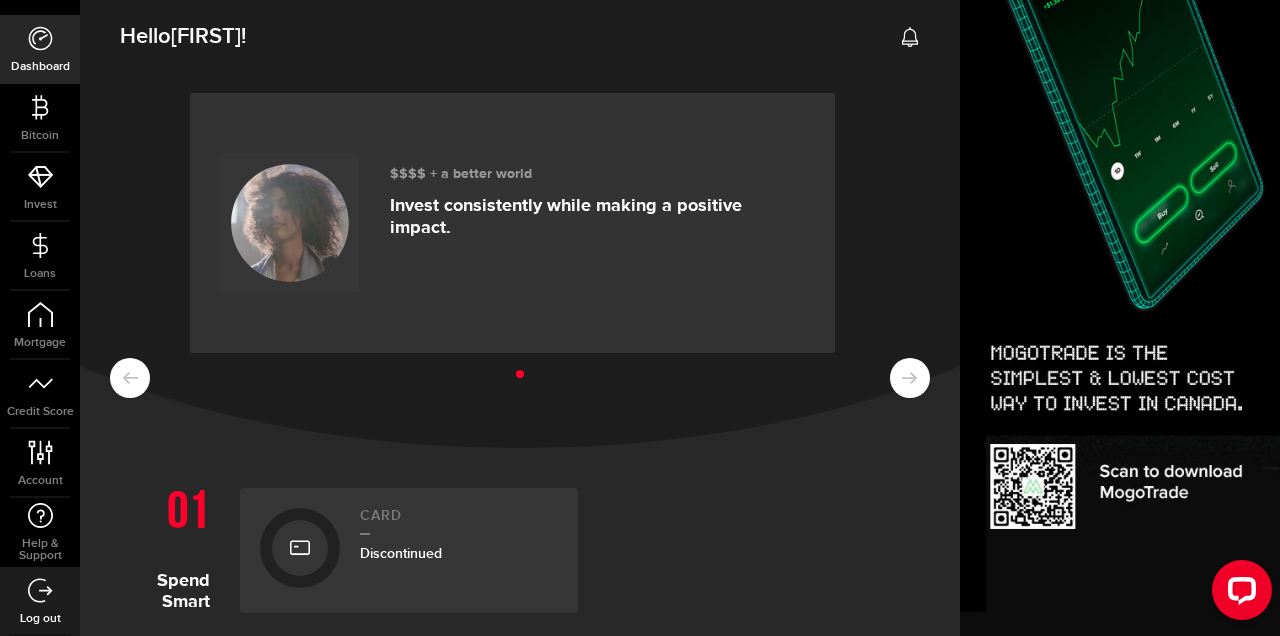 scroll, scrollTop: 65, scrollLeft: 0, axis: vertical 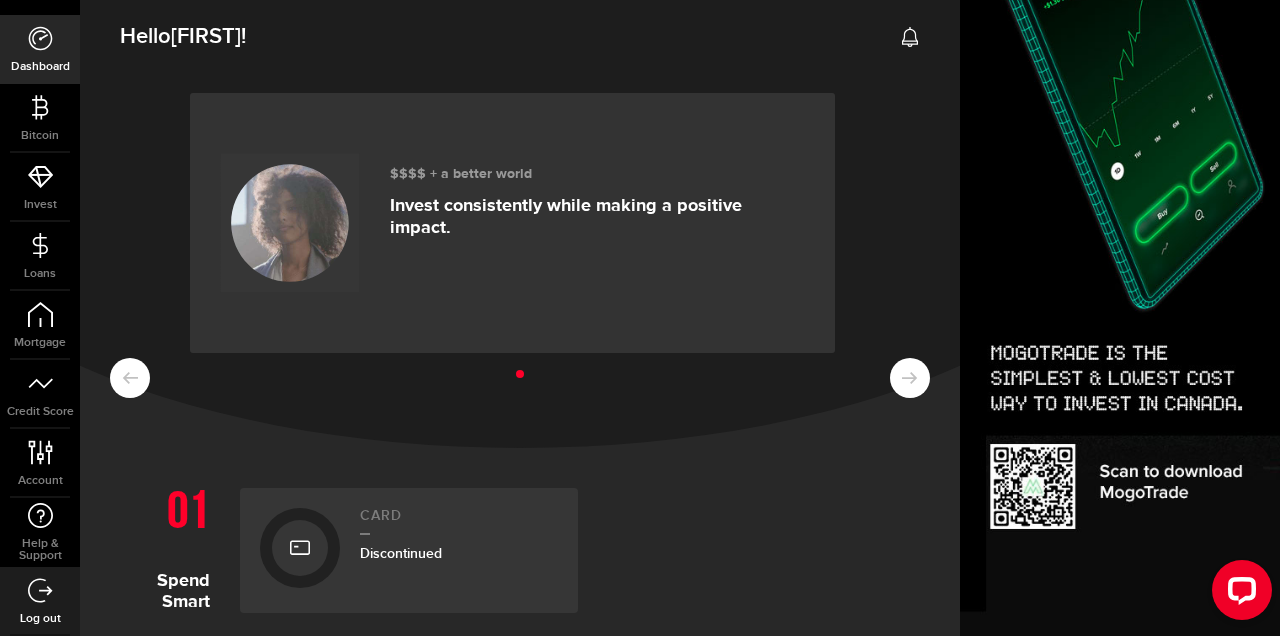 click 